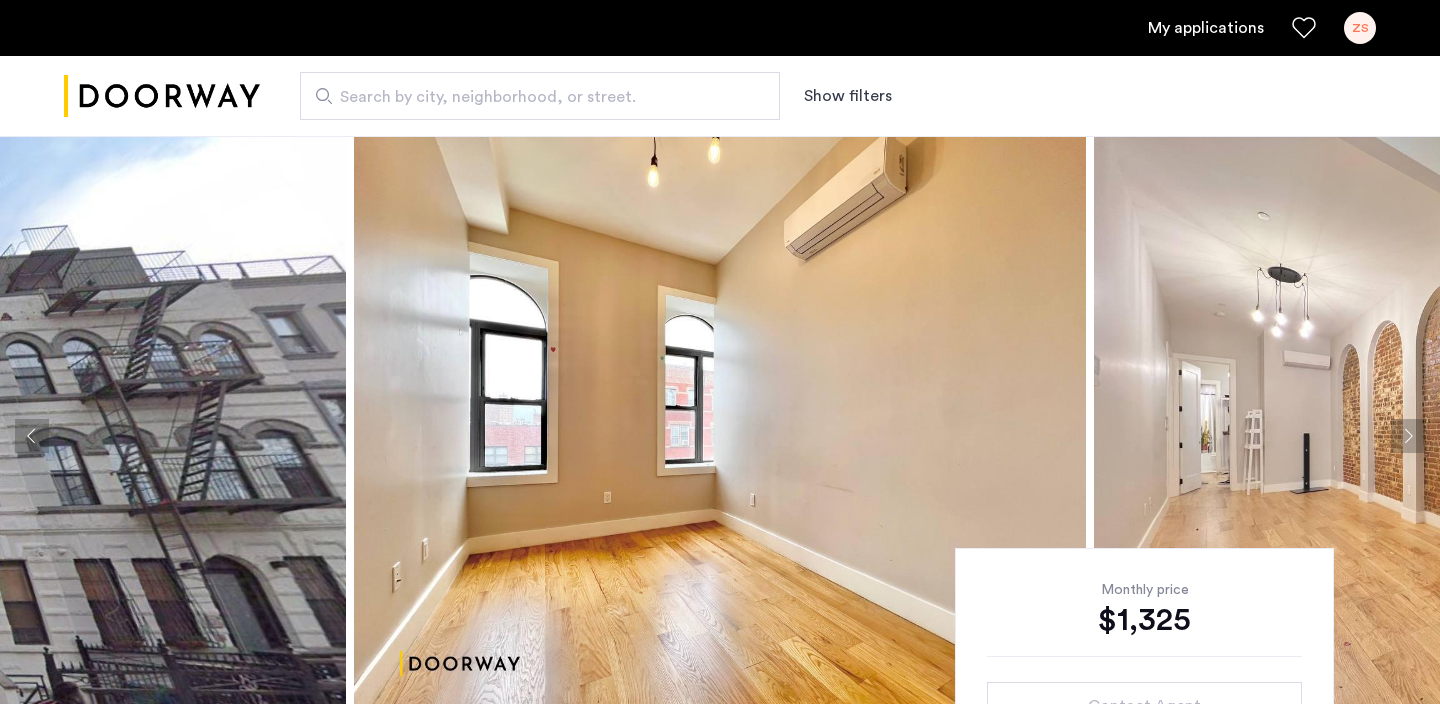 scroll, scrollTop: 0, scrollLeft: 0, axis: both 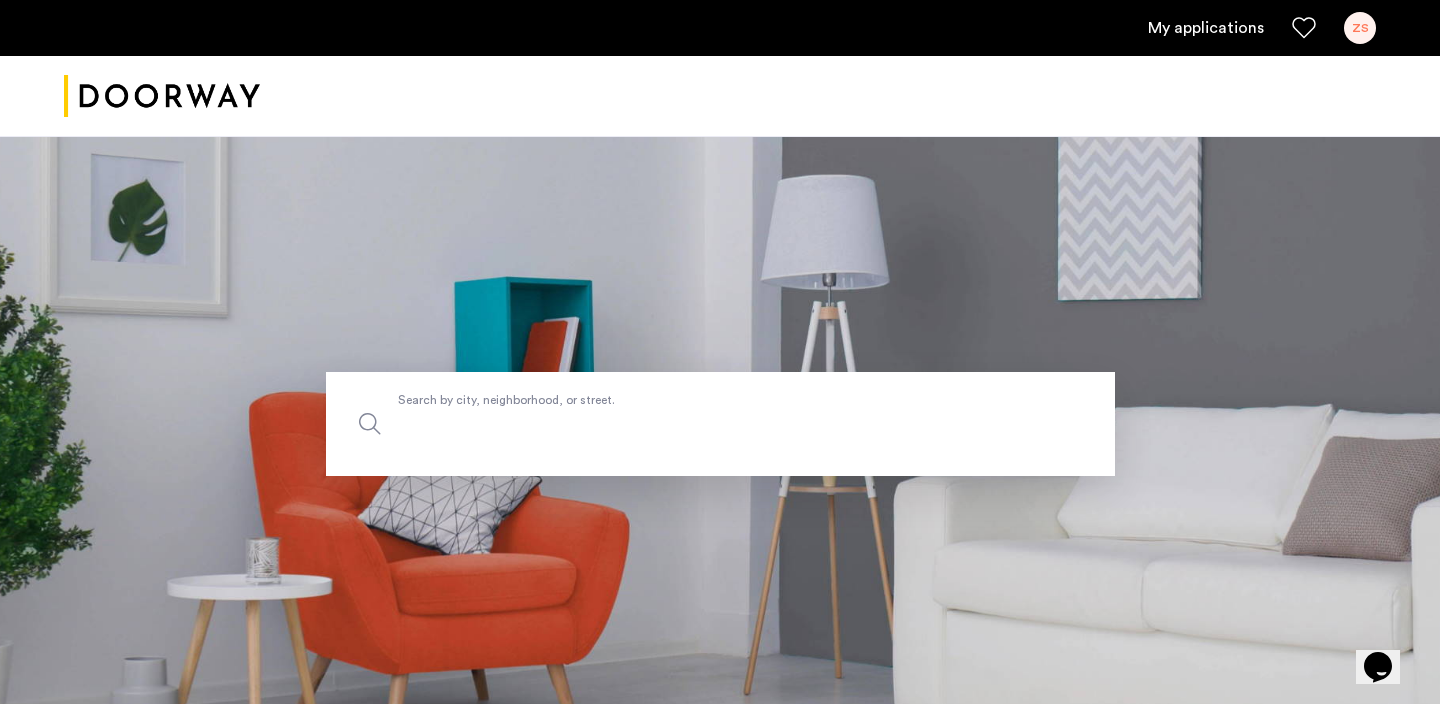 click on "Search by city, neighborhood, or street." at bounding box center [720, 424] 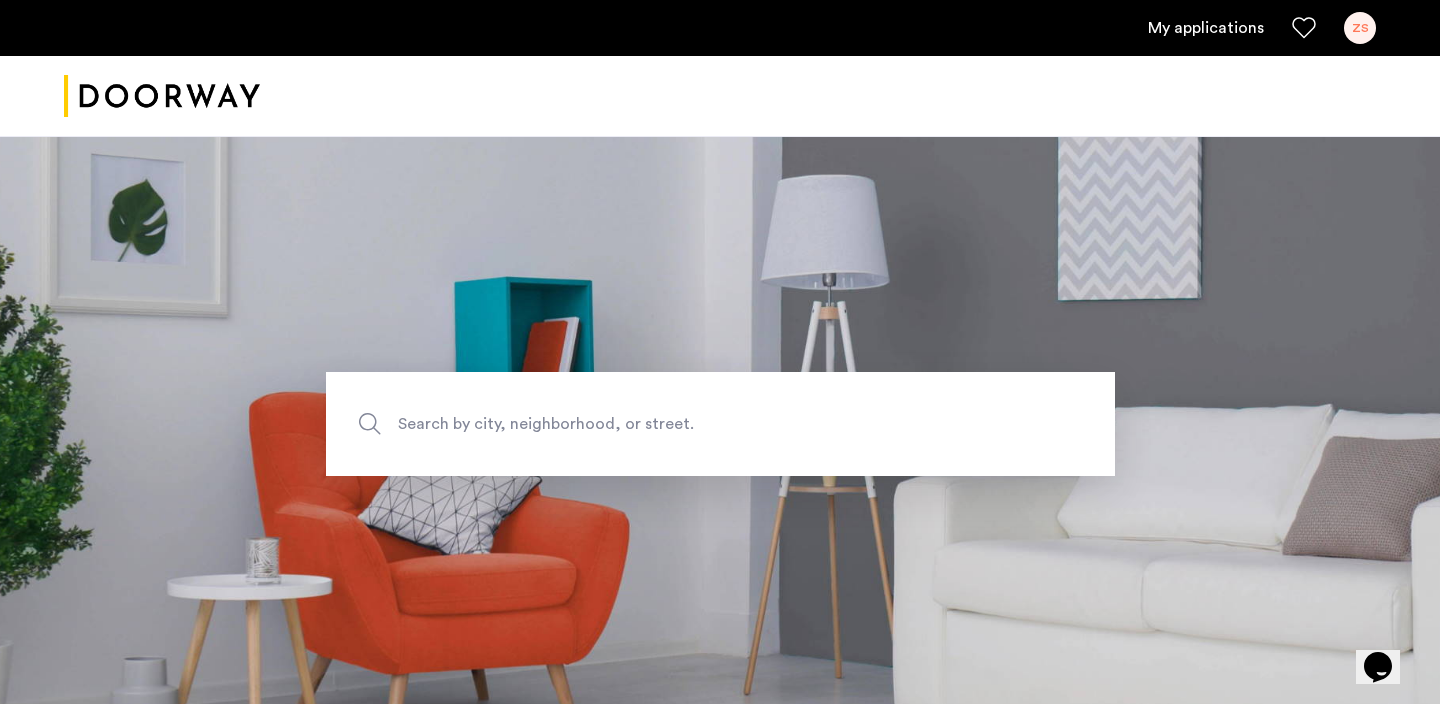 click on "Search by city, neighborhood, or street." 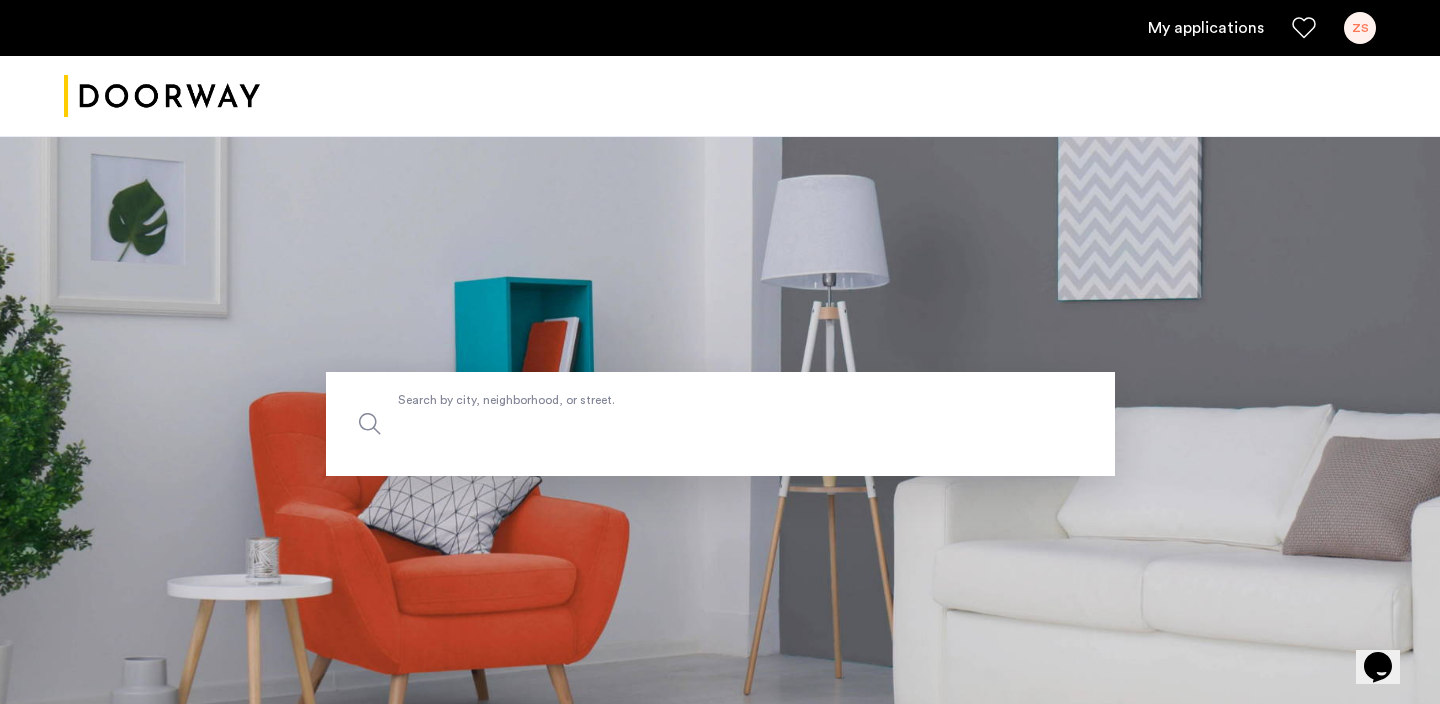 click on "Search by city, neighborhood, or street." at bounding box center [720, 424] 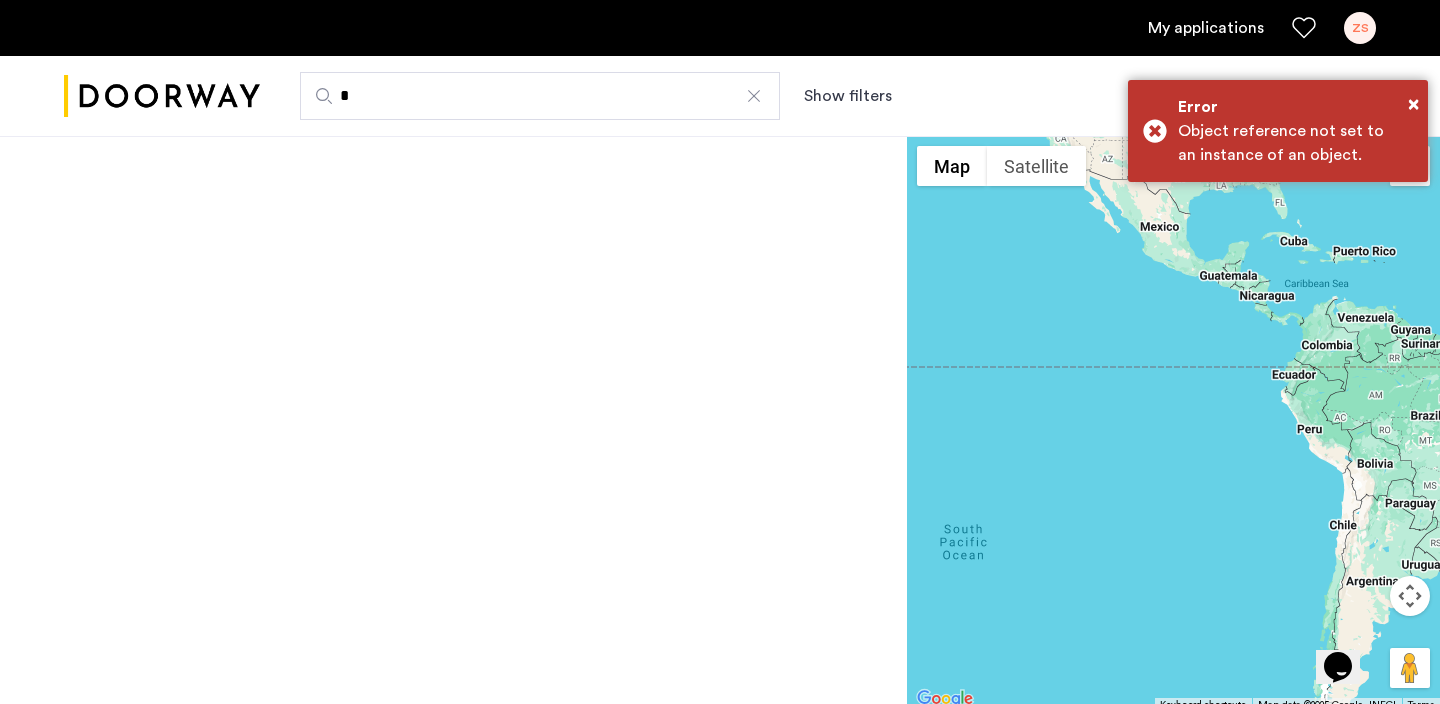 click on "*" at bounding box center (540, 96) 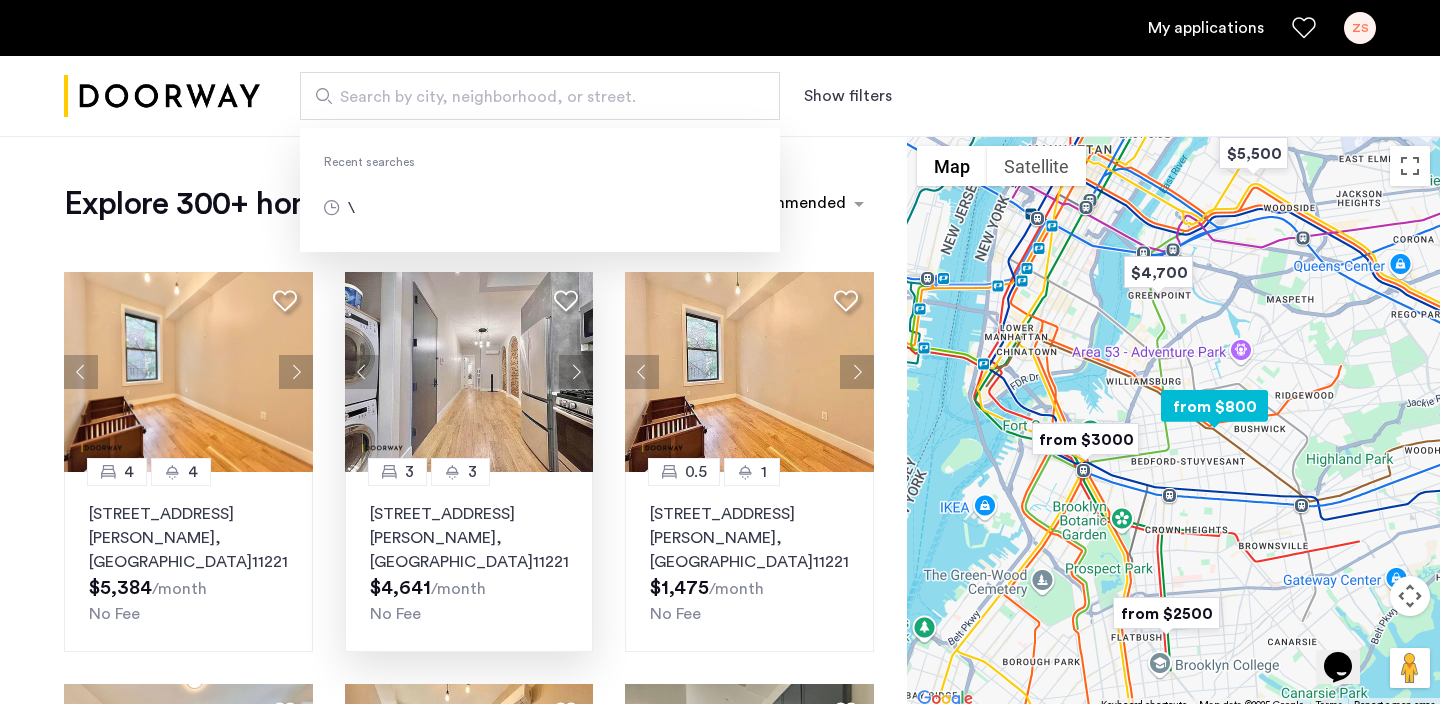 type 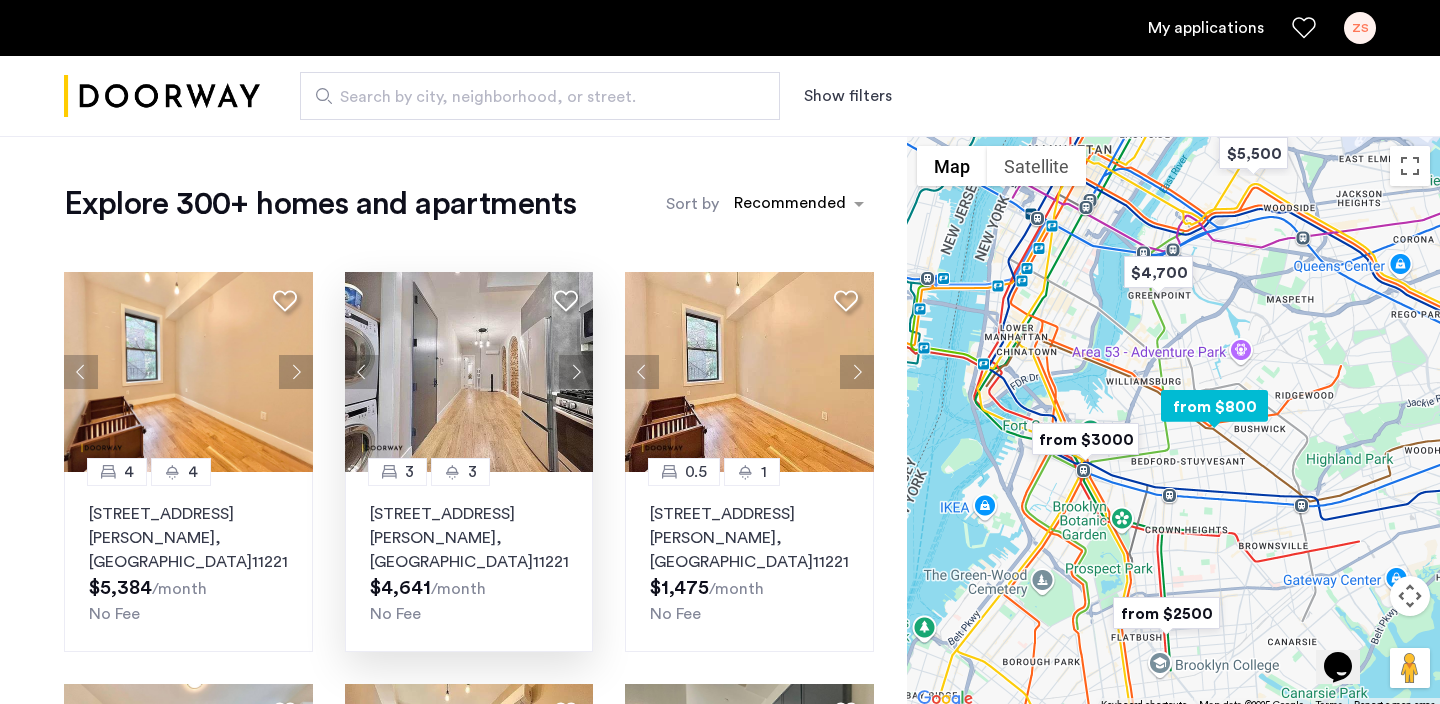 click on "/month" 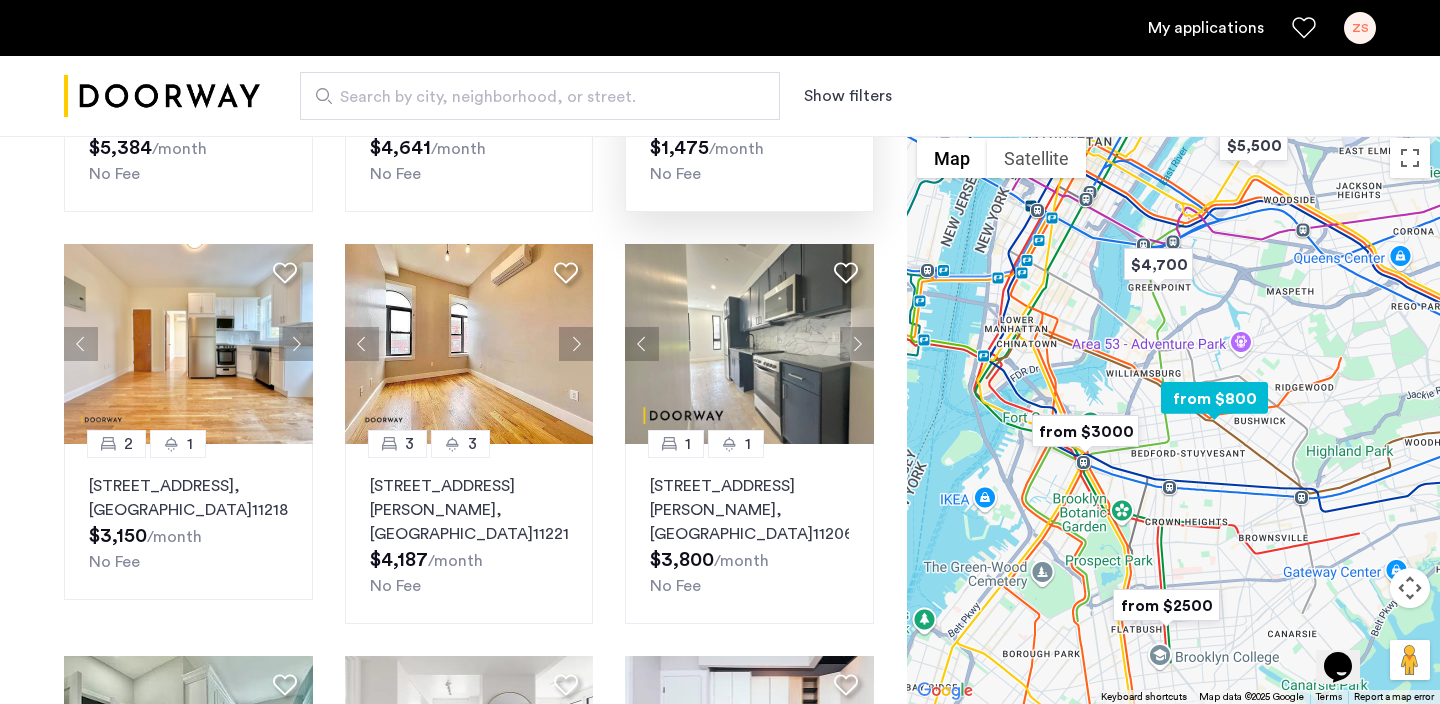 scroll, scrollTop: 434, scrollLeft: 0, axis: vertical 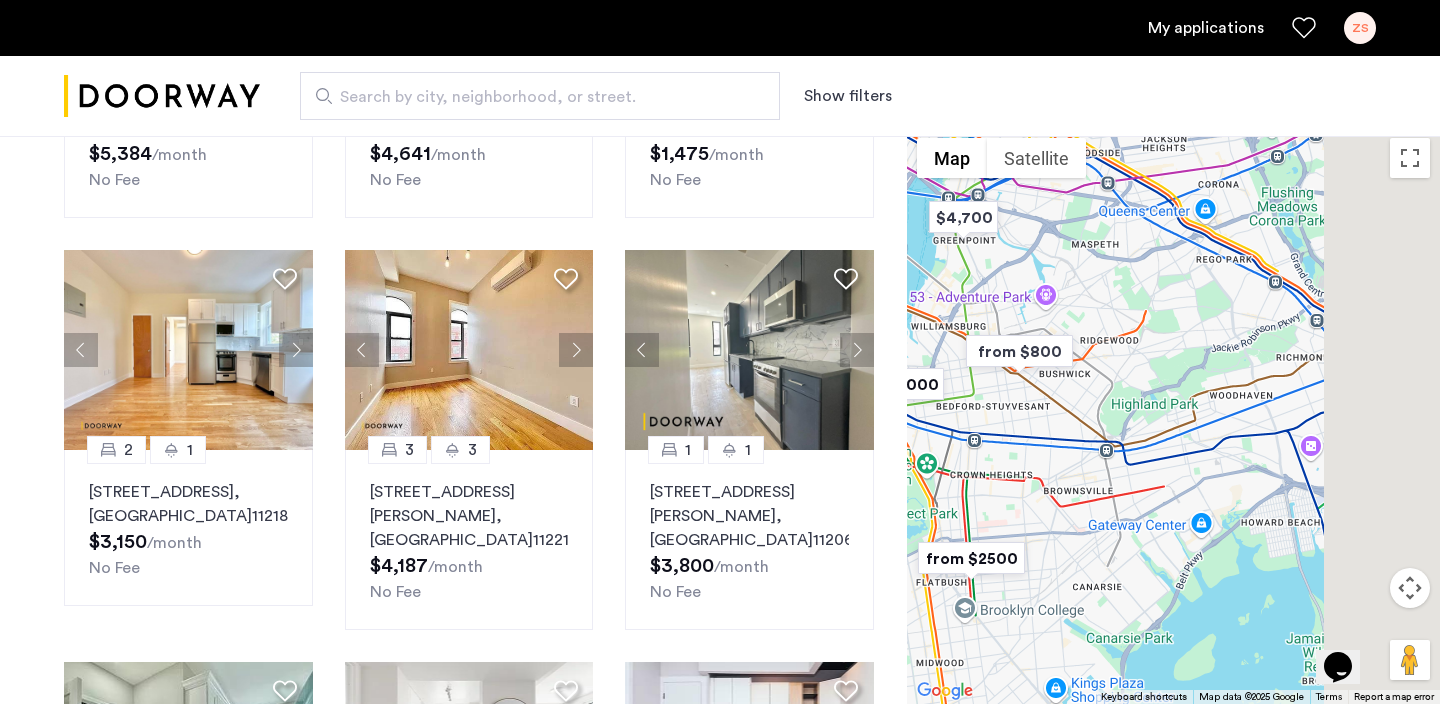 drag, startPoint x: 1163, startPoint y: 434, endPoint x: 941, endPoint y: 366, distance: 232.18097 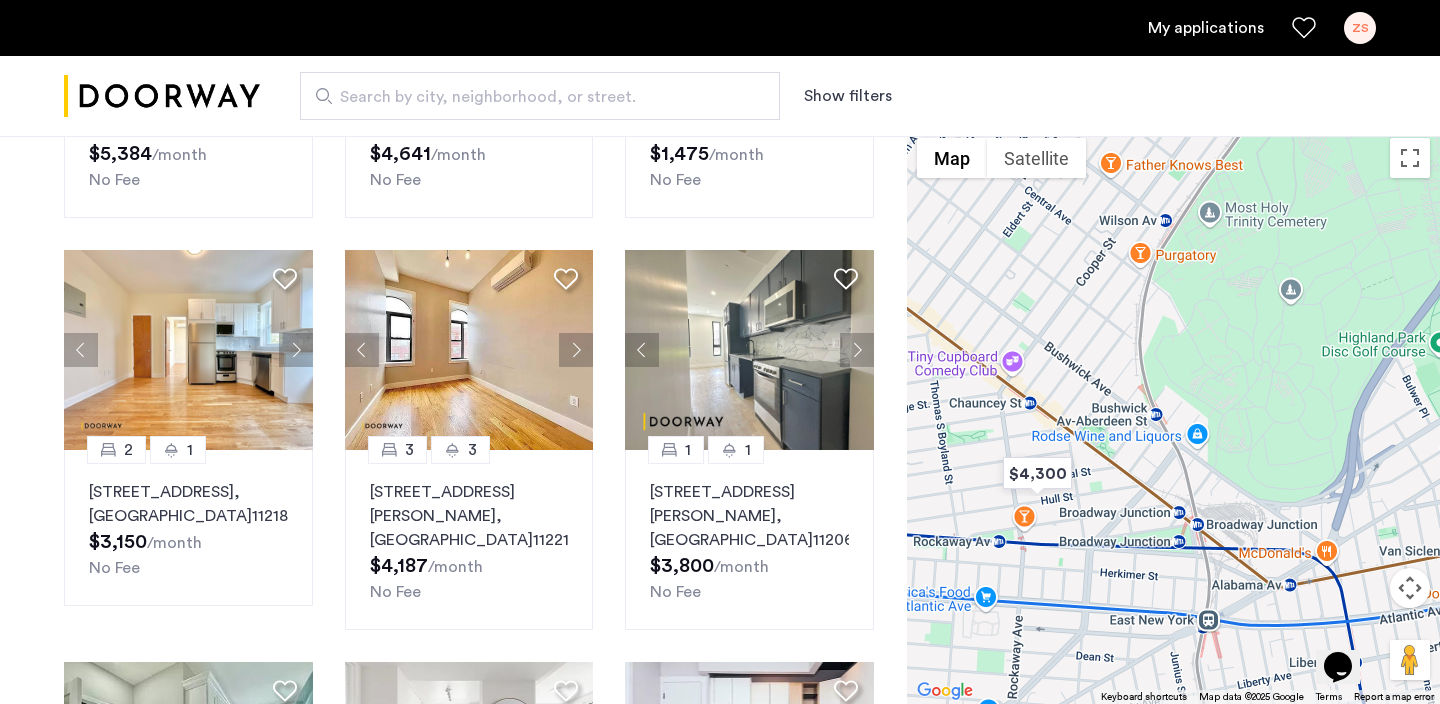 drag, startPoint x: 1000, startPoint y: 349, endPoint x: 1171, endPoint y: 461, distance: 204.4138 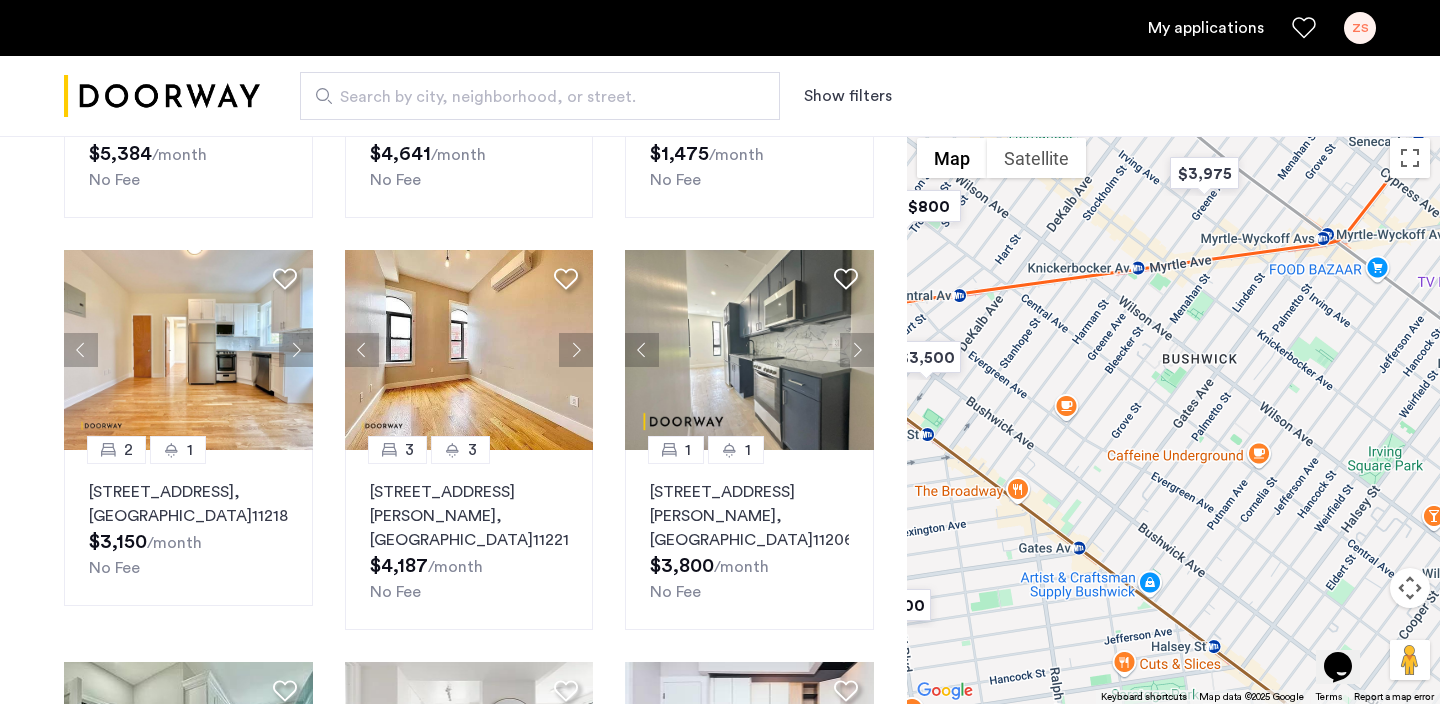 drag, startPoint x: 1203, startPoint y: 383, endPoint x: 1196, endPoint y: 511, distance: 128.19127 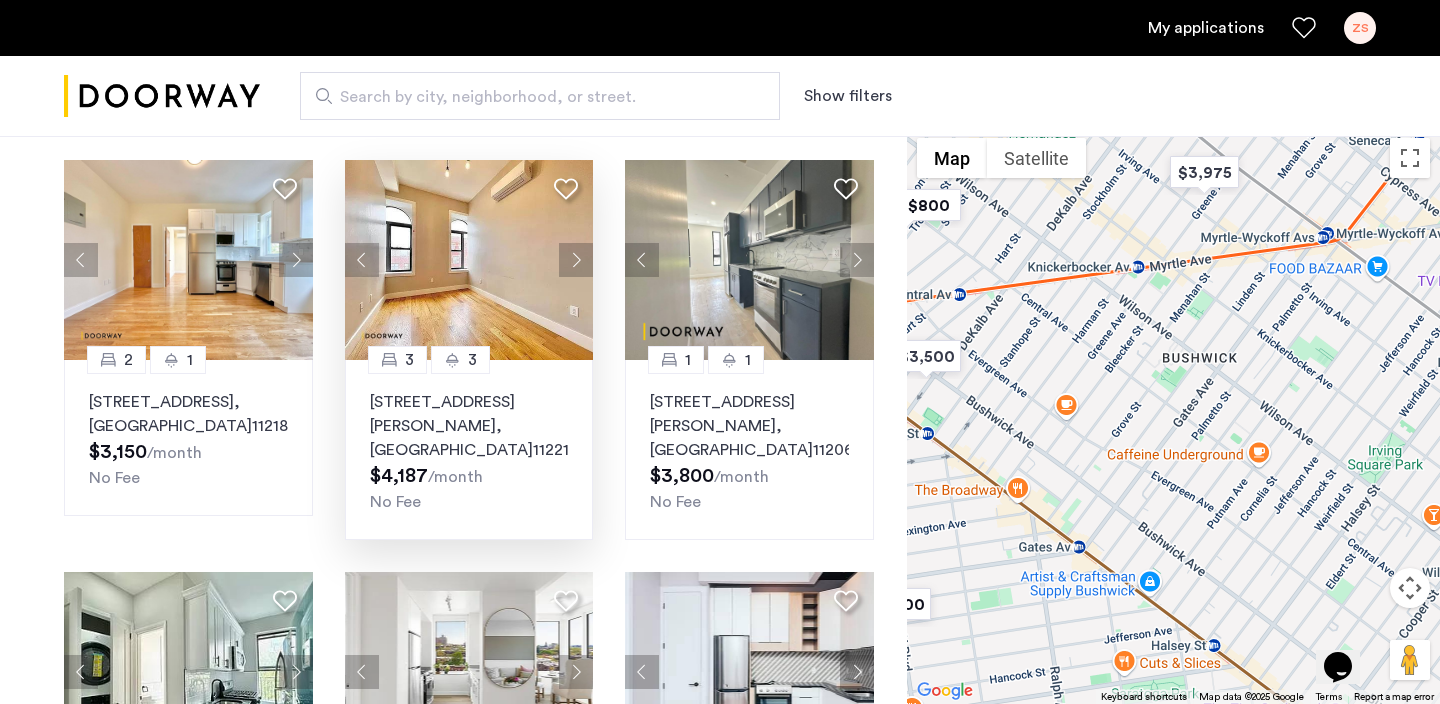 scroll, scrollTop: 0, scrollLeft: 0, axis: both 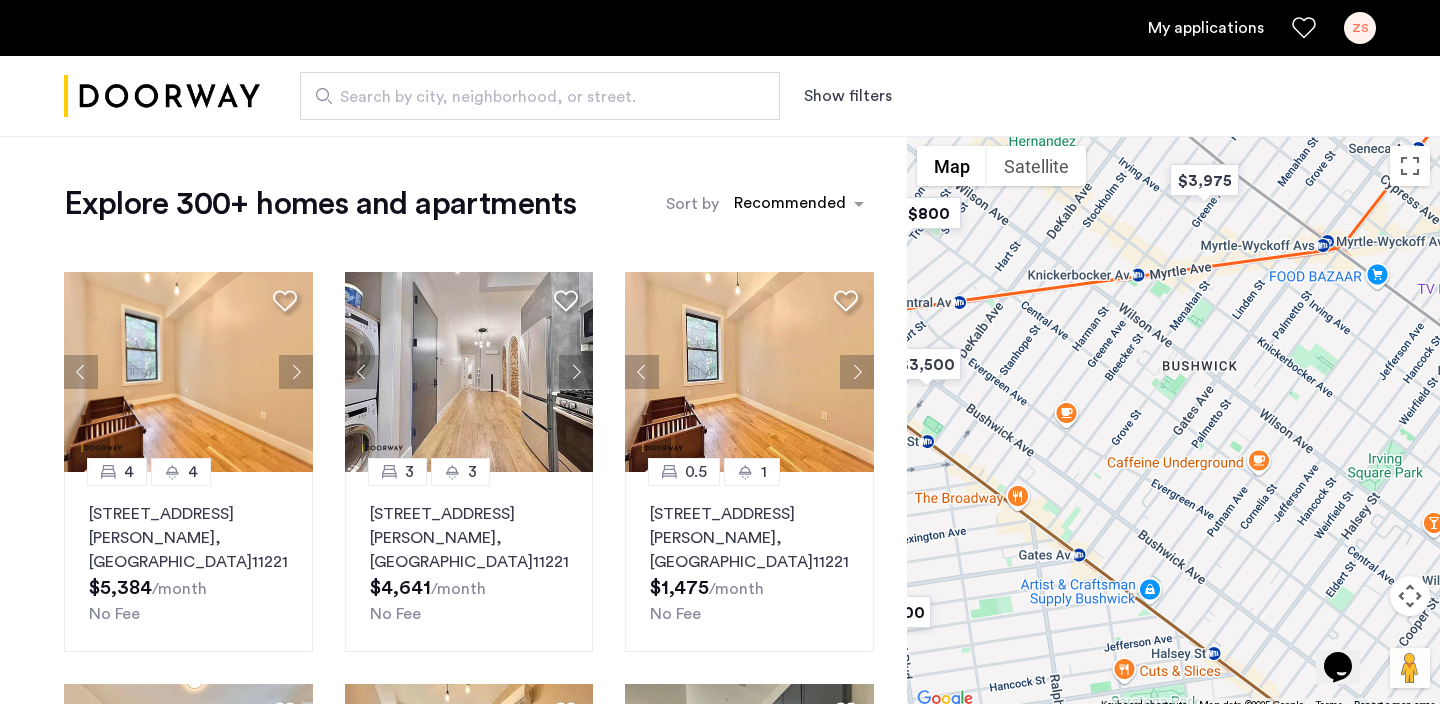 click on "Show filters" at bounding box center [848, 96] 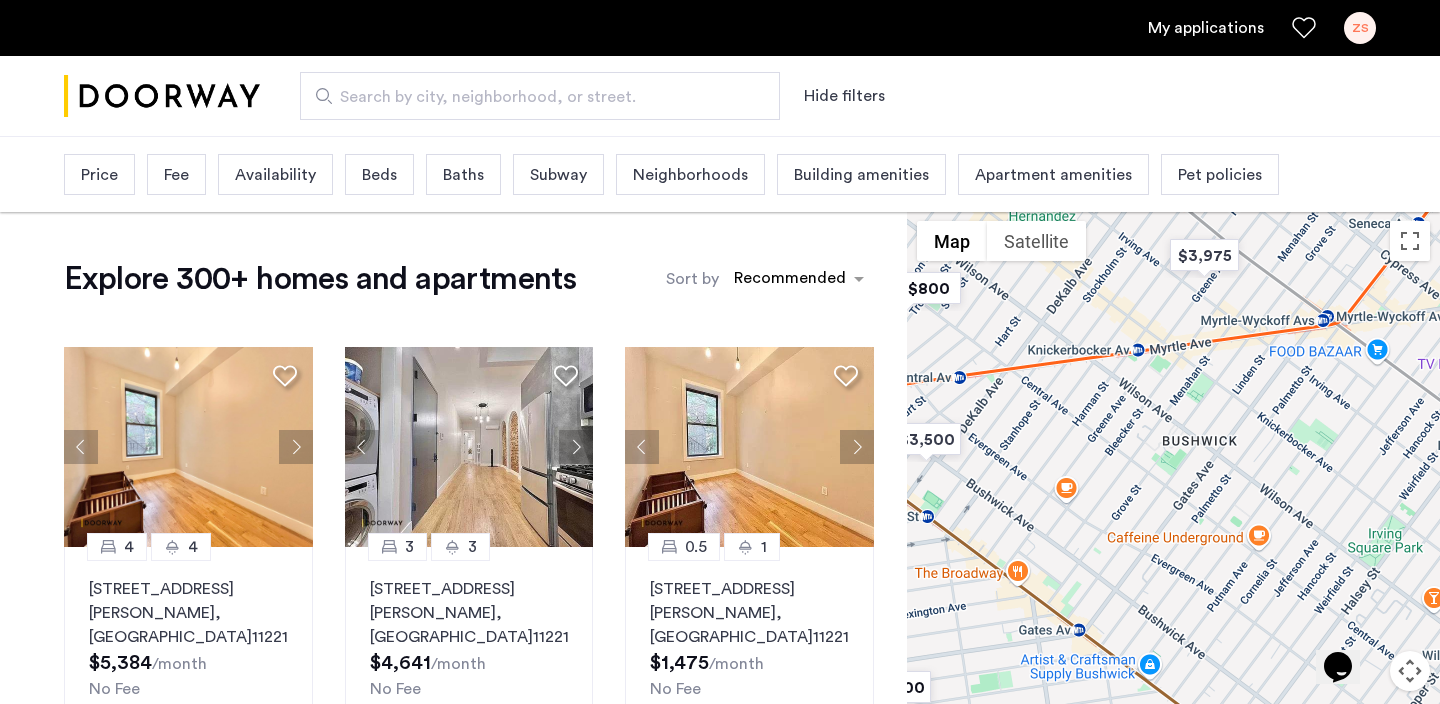 click on "Price" at bounding box center (99, 175) 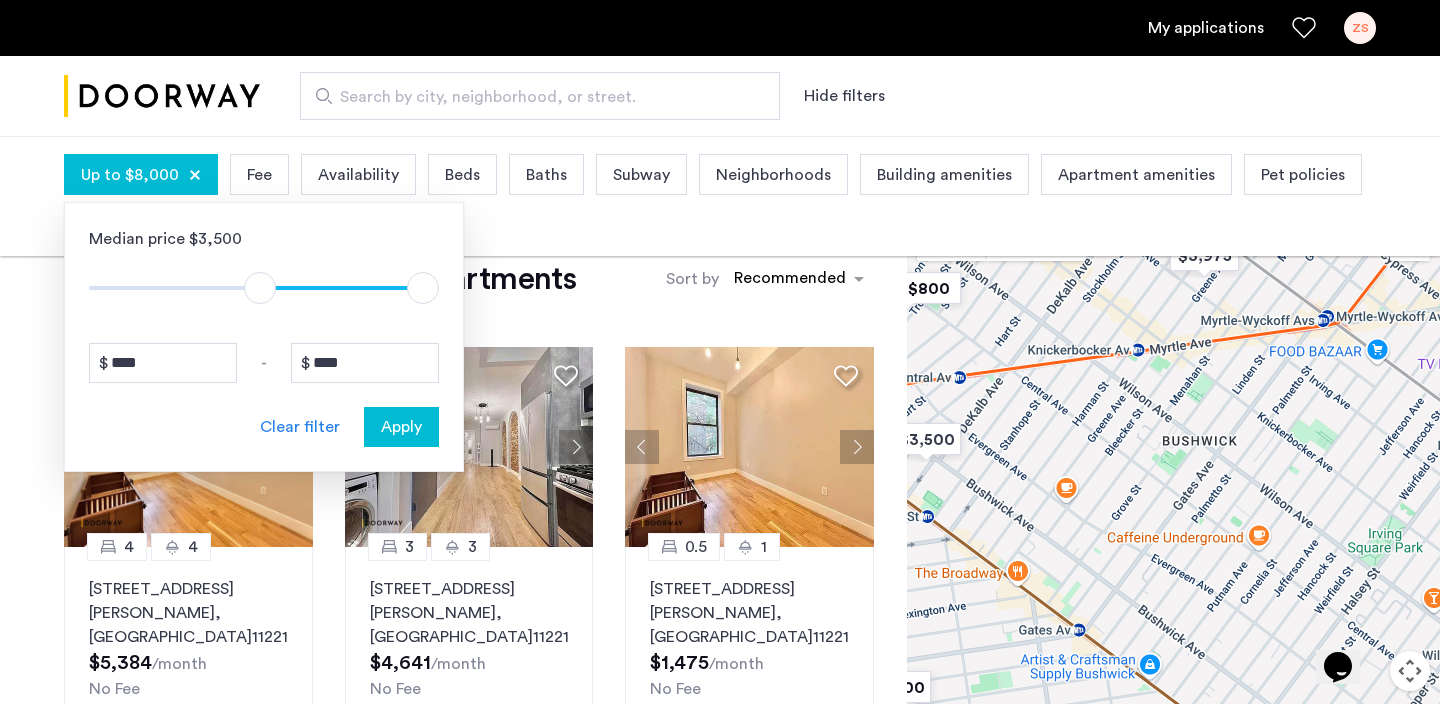 click on "$1 $8000 $3901 $8000" at bounding box center [264, 288] 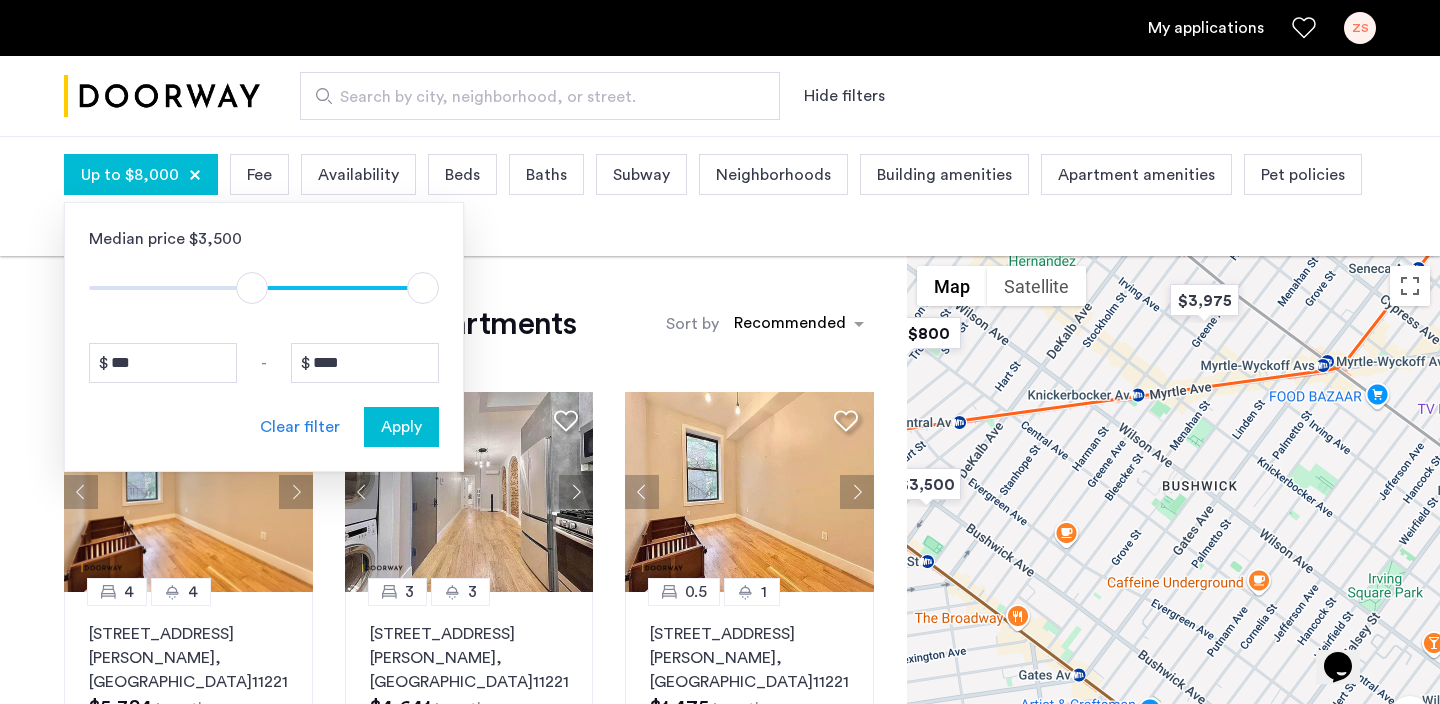 type on "*" 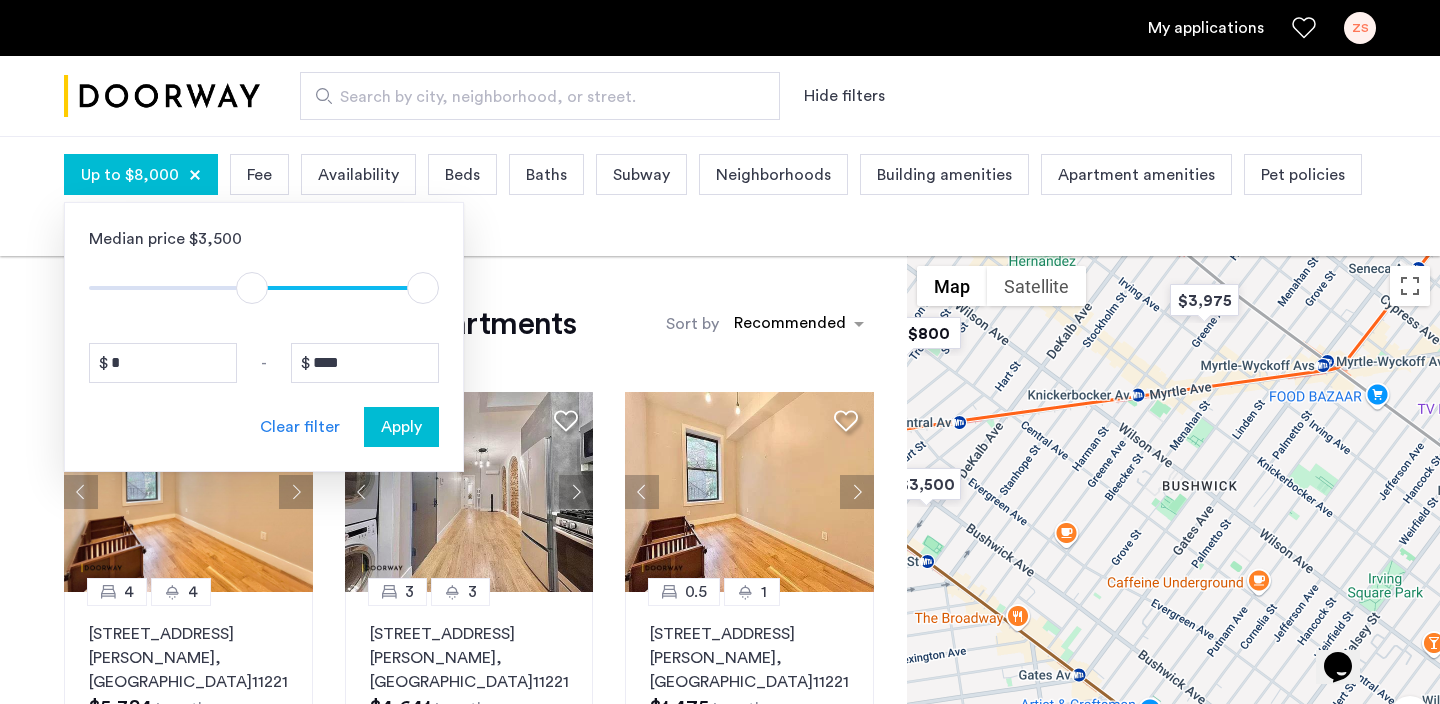 drag, startPoint x: 255, startPoint y: 290, endPoint x: 77, endPoint y: 257, distance: 181.03314 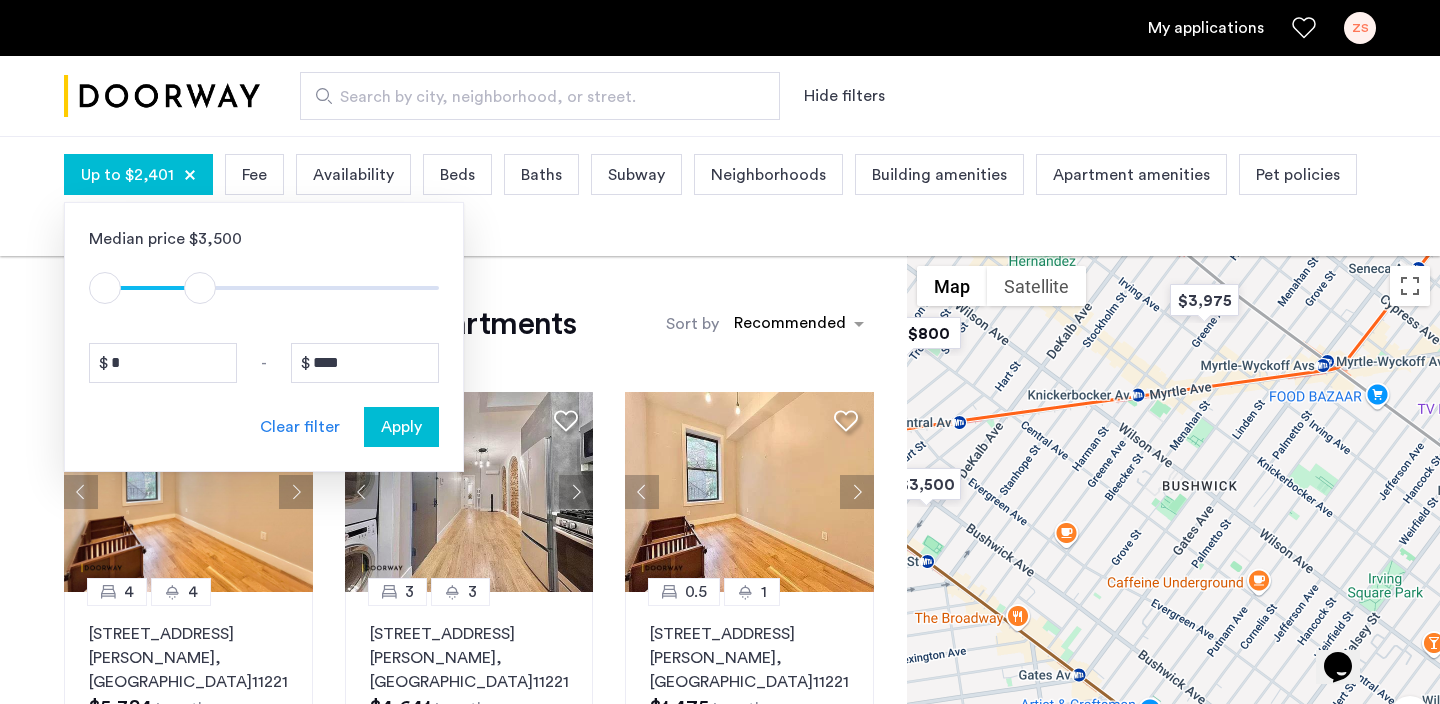 type on "****" 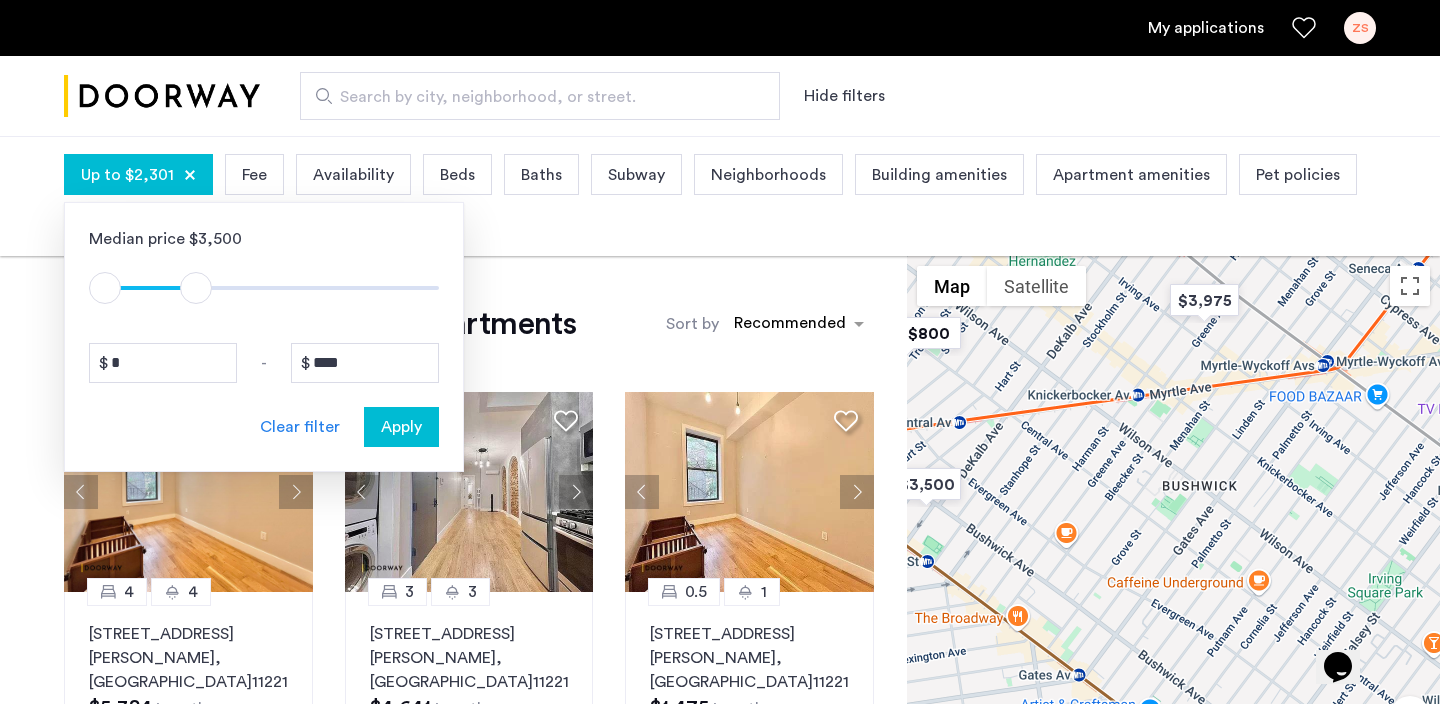 drag, startPoint x: 425, startPoint y: 294, endPoint x: 196, endPoint y: 296, distance: 229.00873 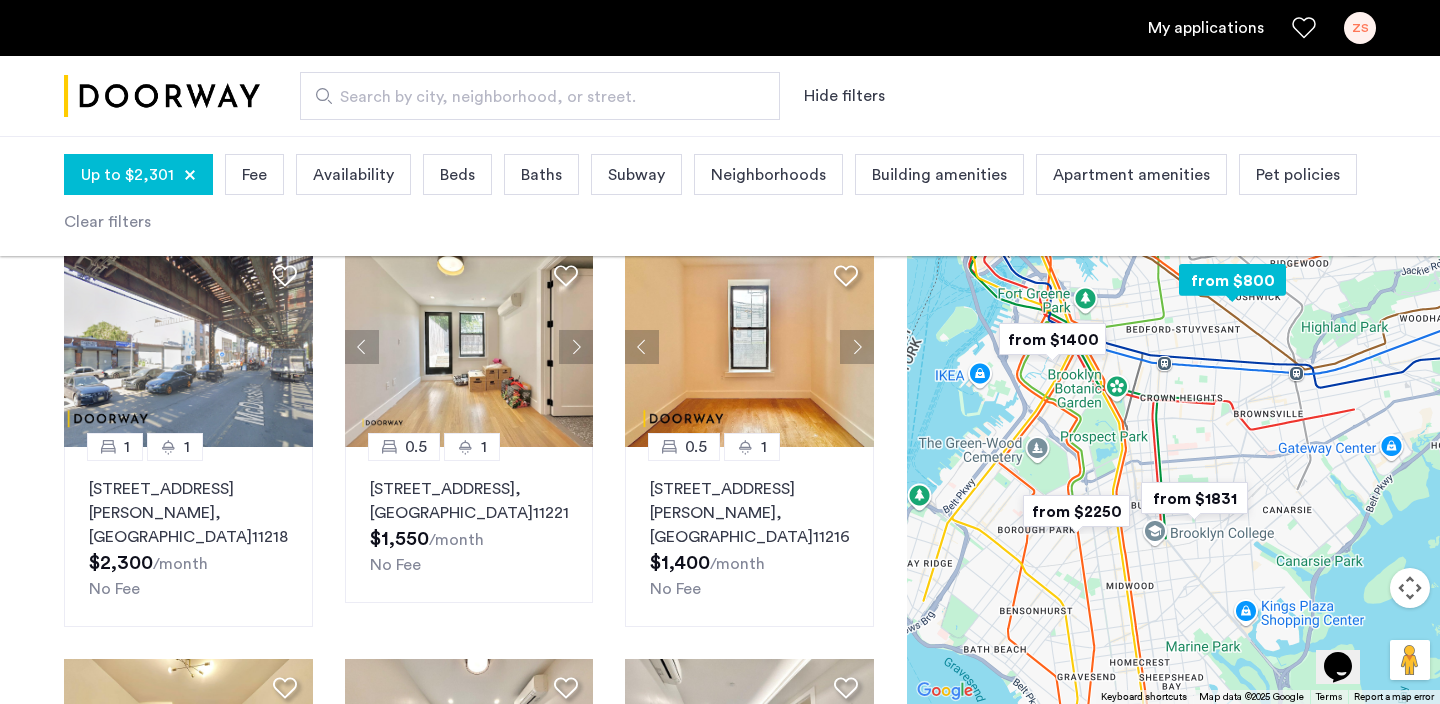 scroll, scrollTop: 973, scrollLeft: 0, axis: vertical 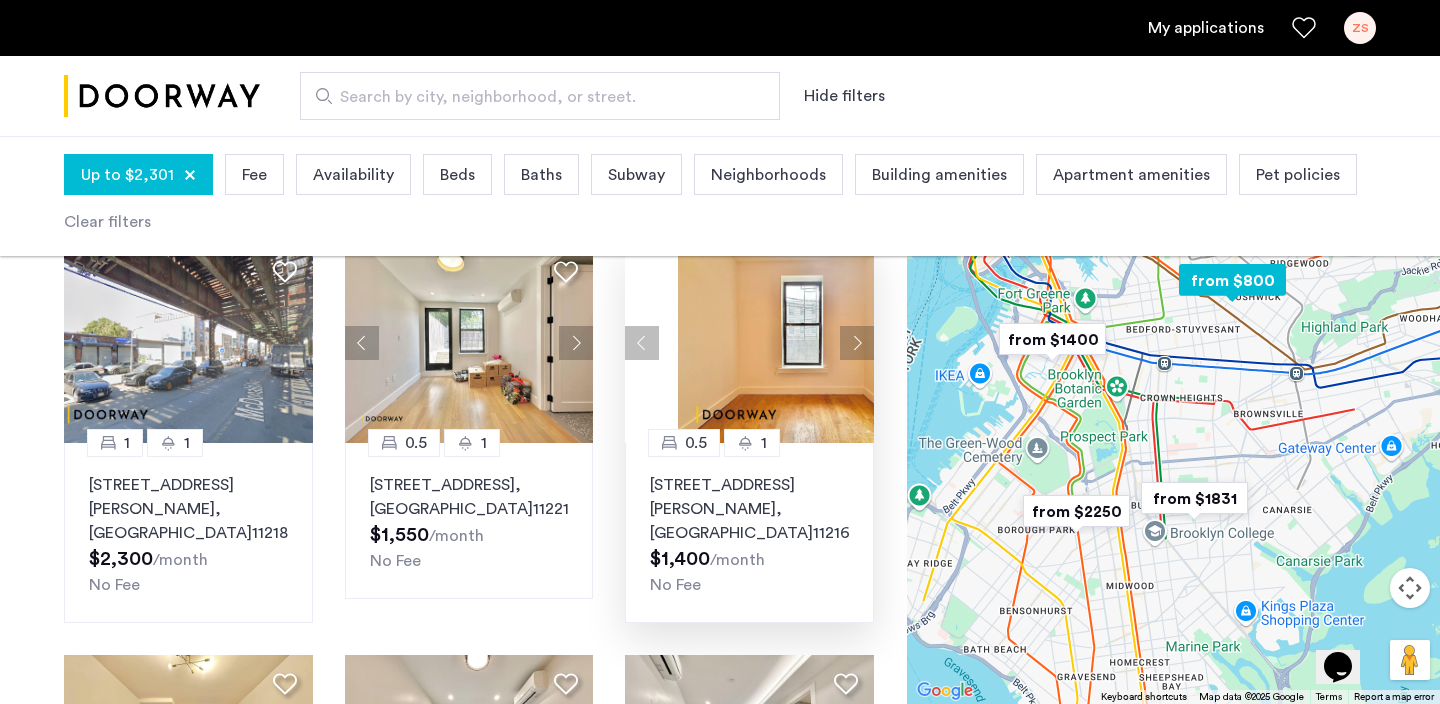 drag, startPoint x: 762, startPoint y: 378, endPoint x: 716, endPoint y: 446, distance: 82.0975 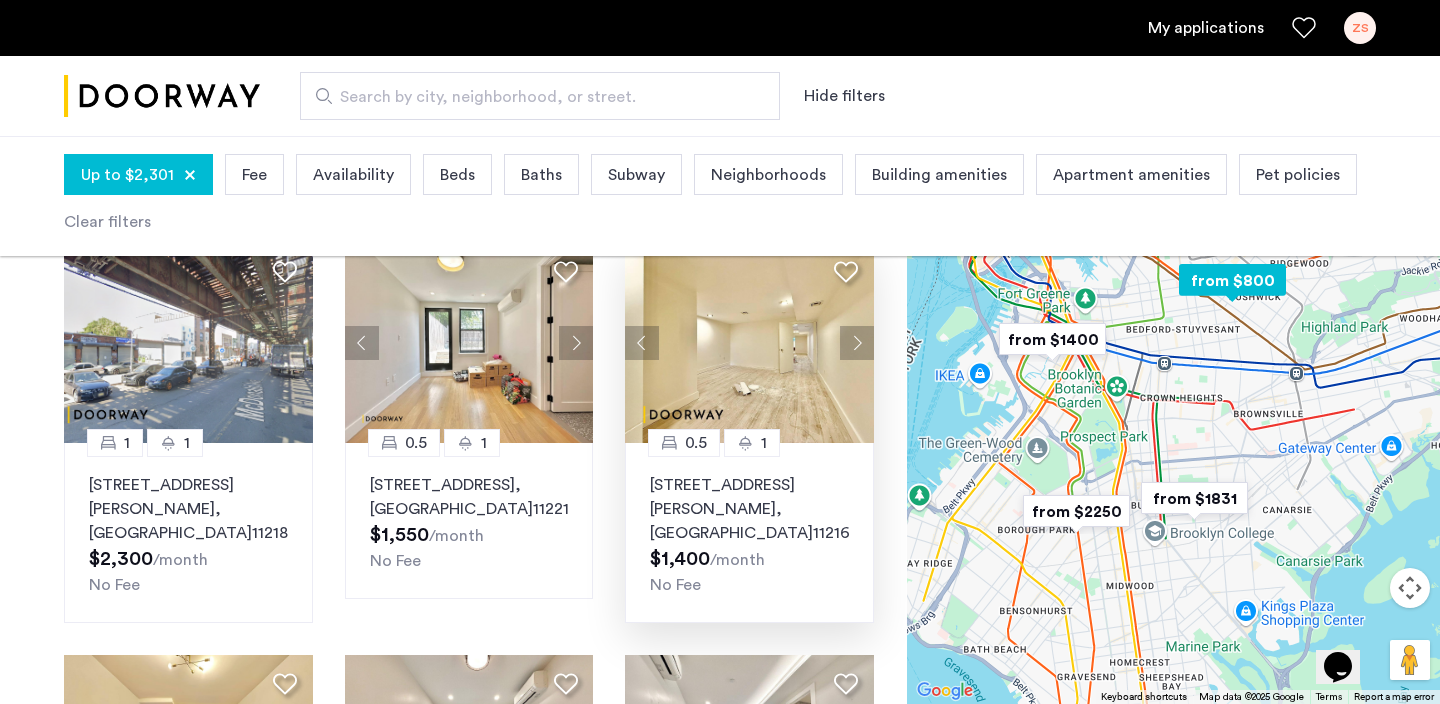 click 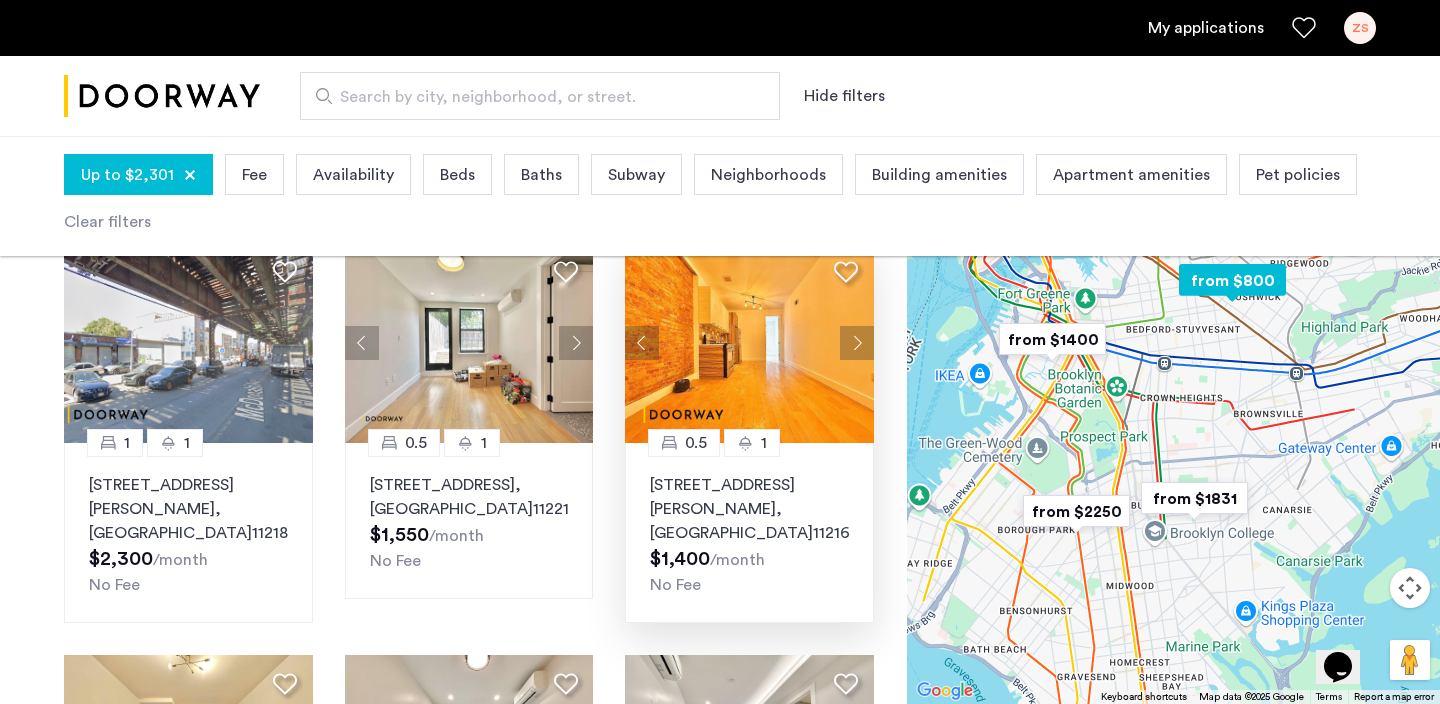 click 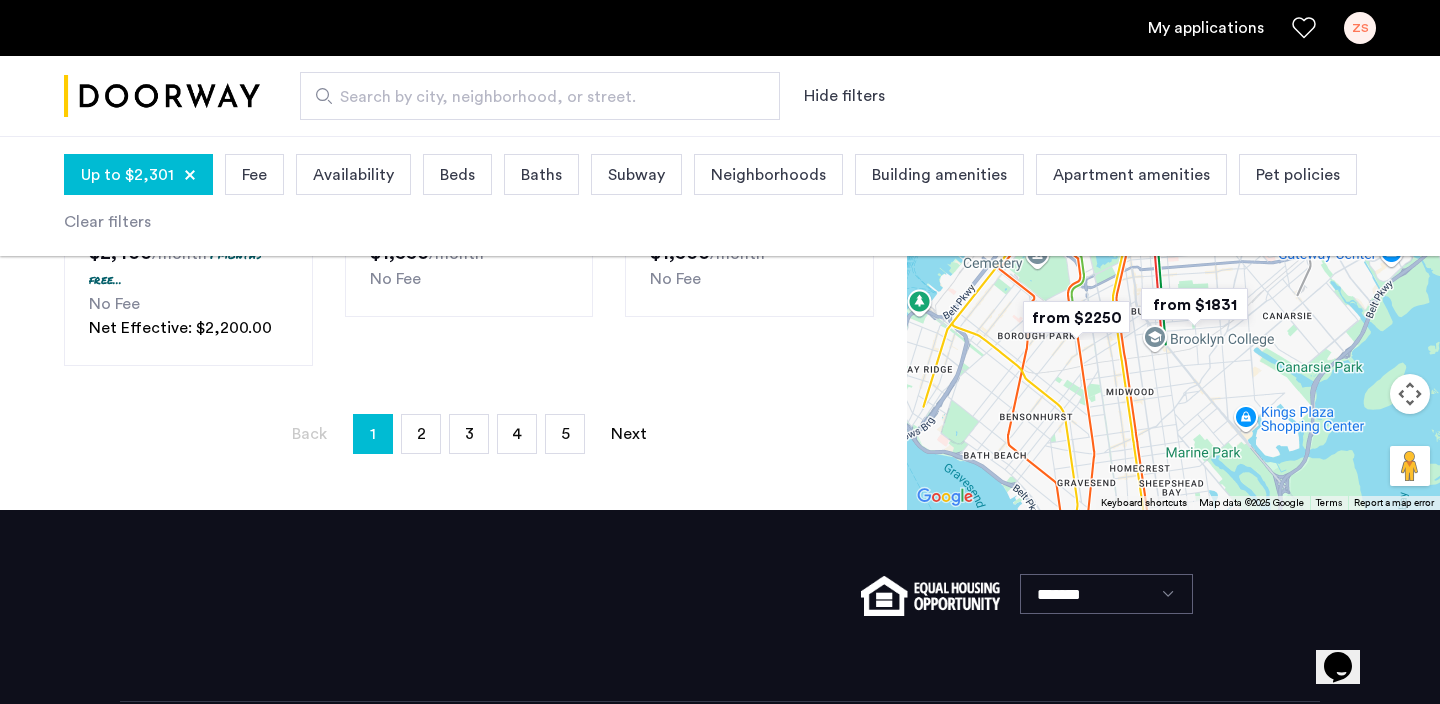 scroll, scrollTop: 1686, scrollLeft: 0, axis: vertical 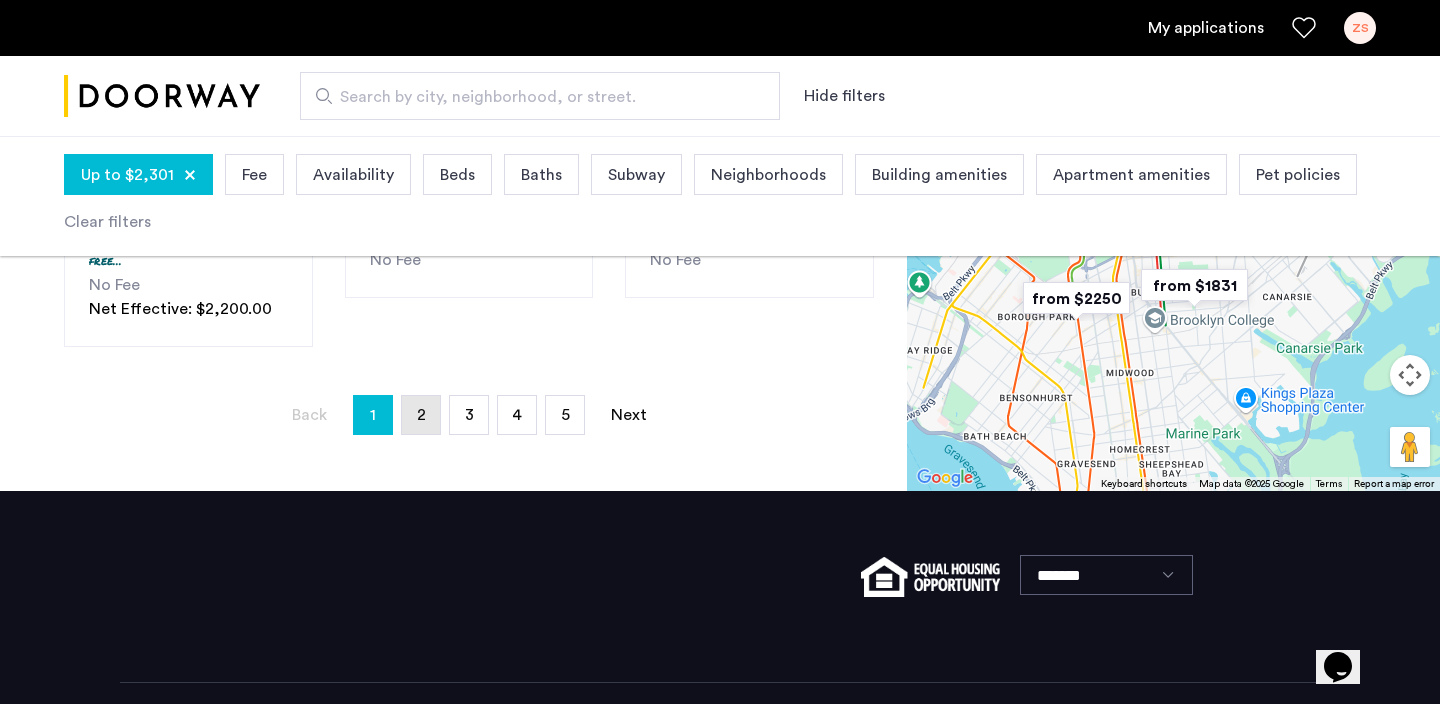 click on "page  2" at bounding box center (421, 415) 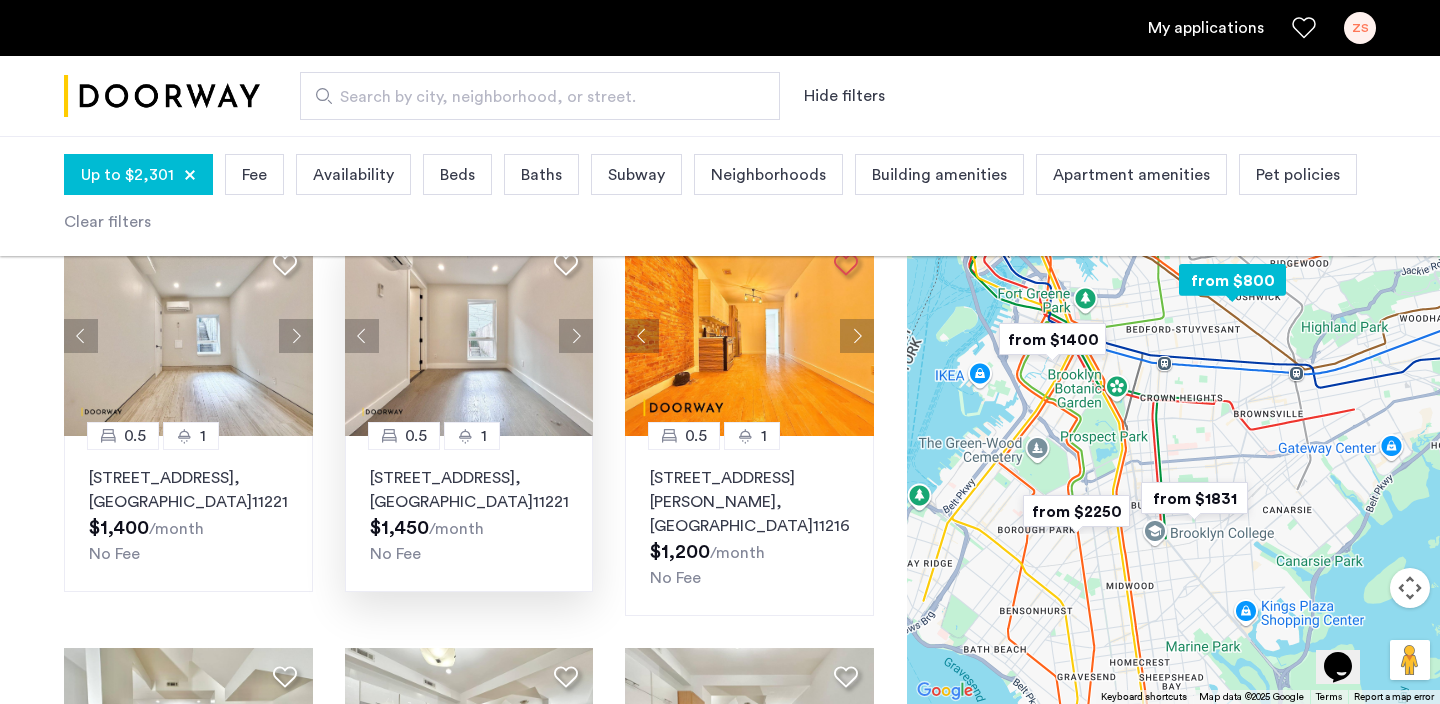 scroll, scrollTop: 149, scrollLeft: 0, axis: vertical 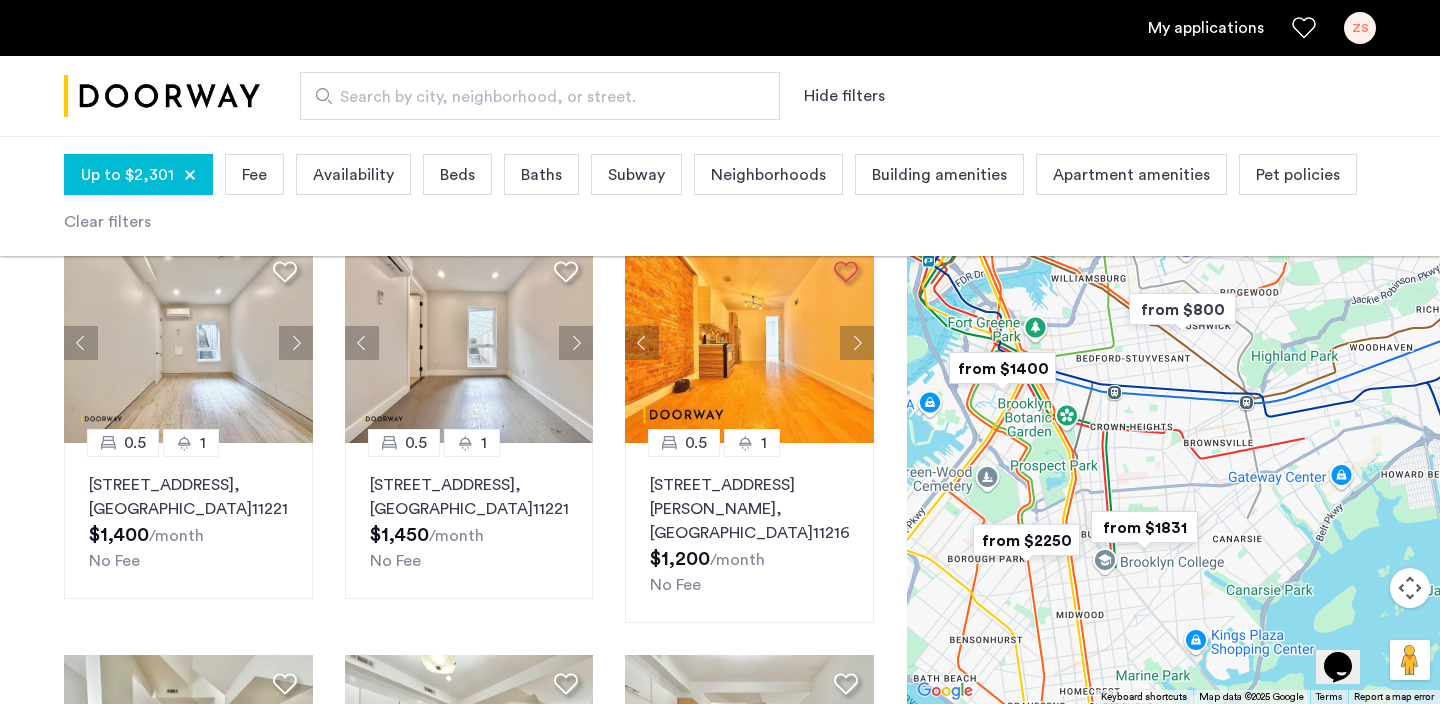 drag, startPoint x: 1223, startPoint y: 345, endPoint x: 1081, endPoint y: 403, distance: 153.3884 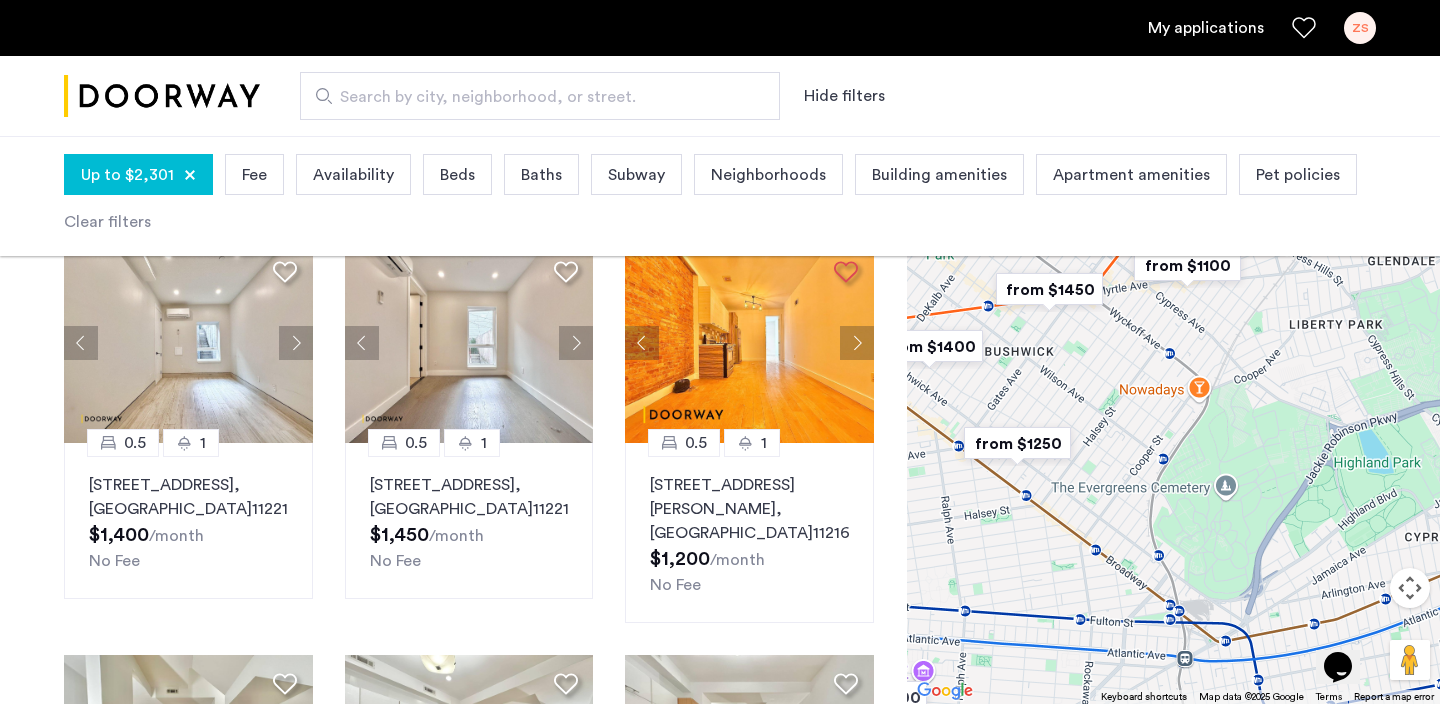drag, startPoint x: 1134, startPoint y: 378, endPoint x: 1037, endPoint y: 497, distance: 153.52524 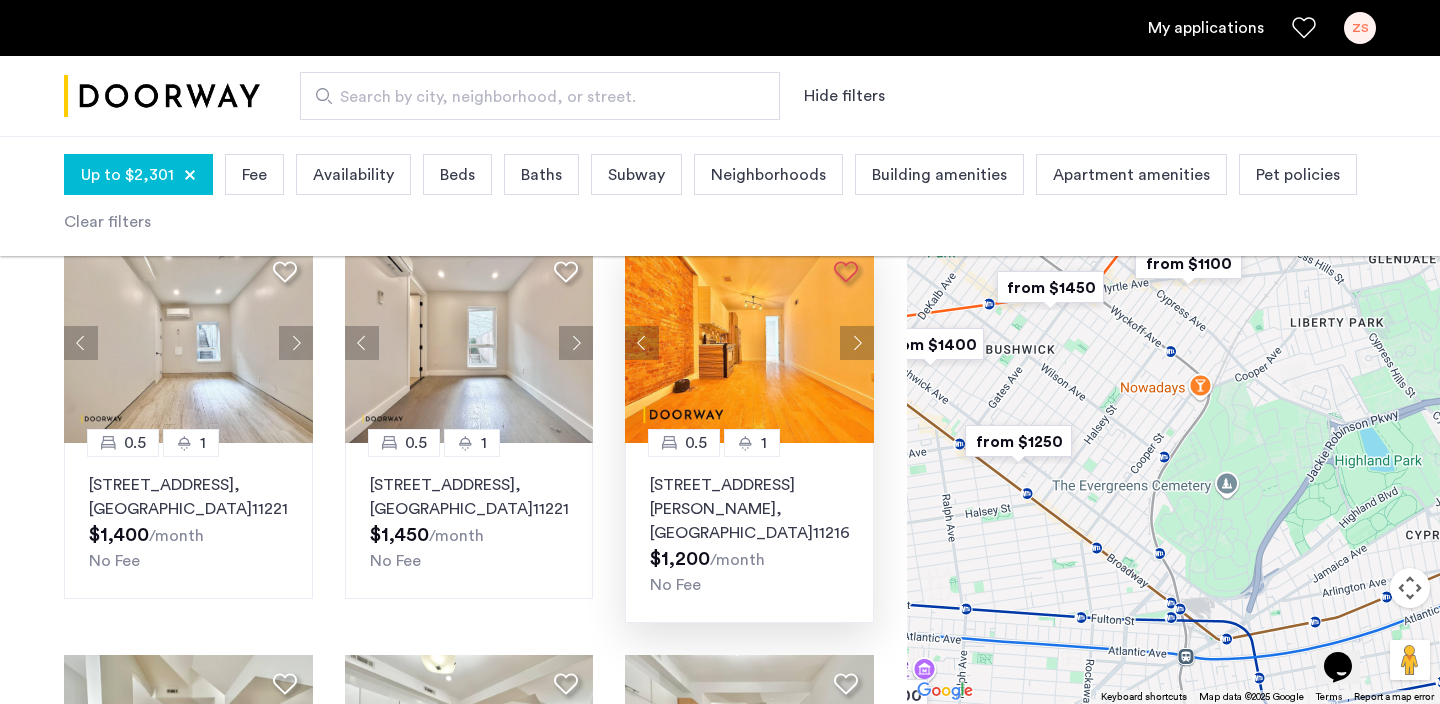click 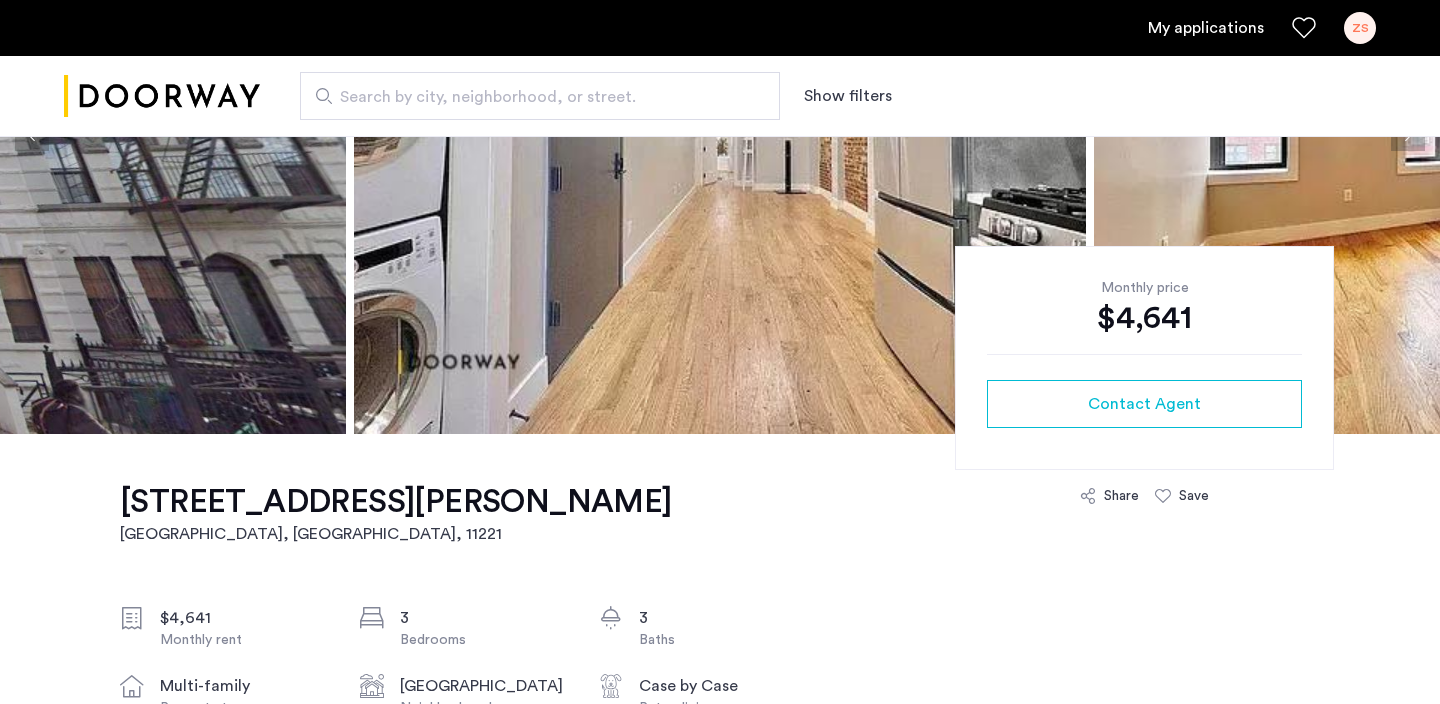 scroll, scrollTop: 304, scrollLeft: 0, axis: vertical 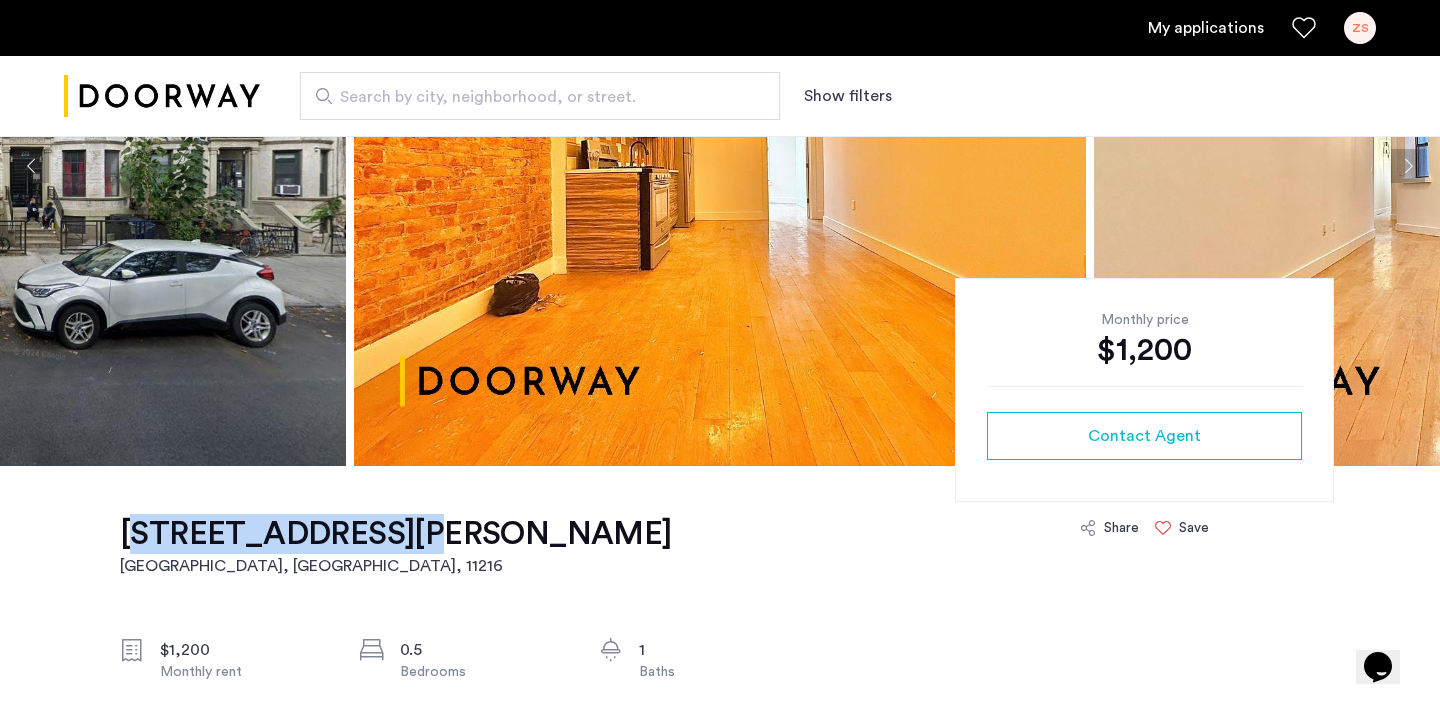 drag, startPoint x: 112, startPoint y: 524, endPoint x: 366, endPoint y: 540, distance: 254.50343 